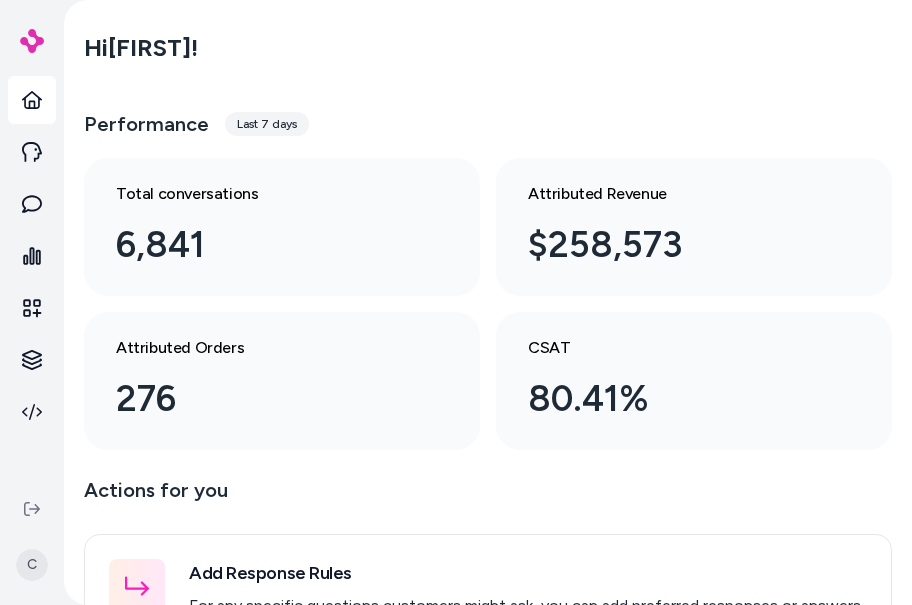 scroll, scrollTop: 0, scrollLeft: 0, axis: both 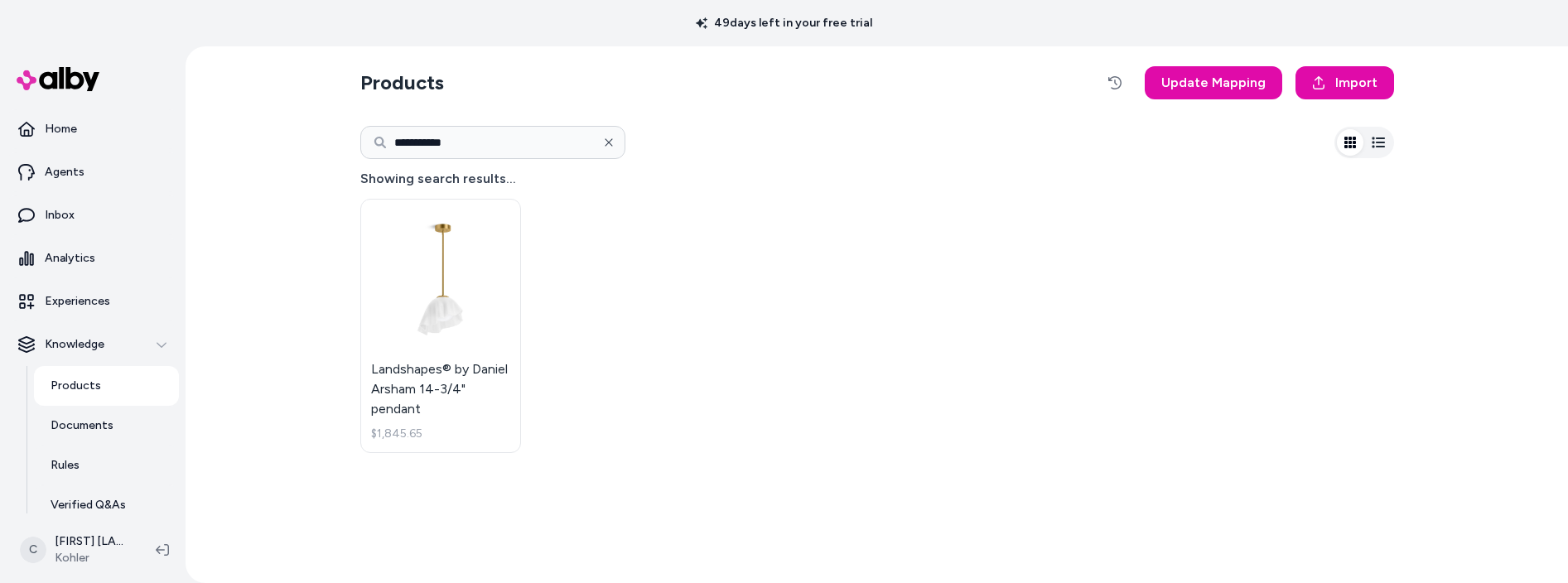 click 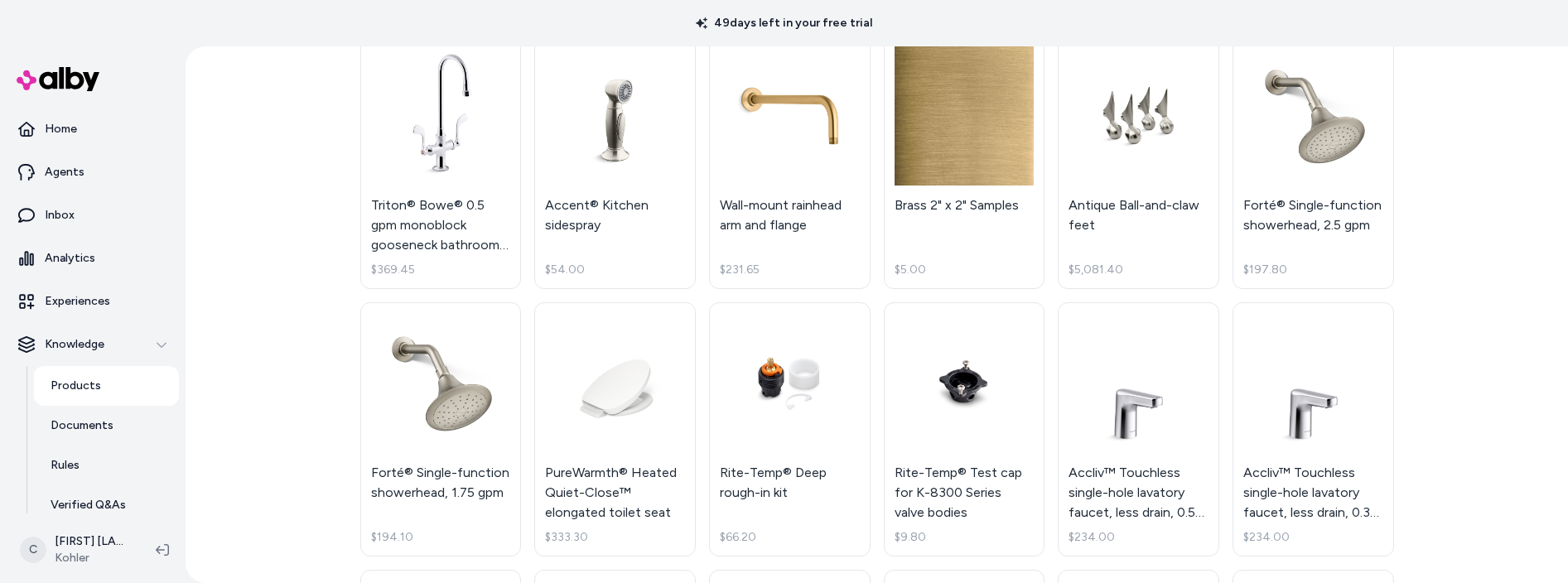 scroll, scrollTop: 0, scrollLeft: 0, axis: both 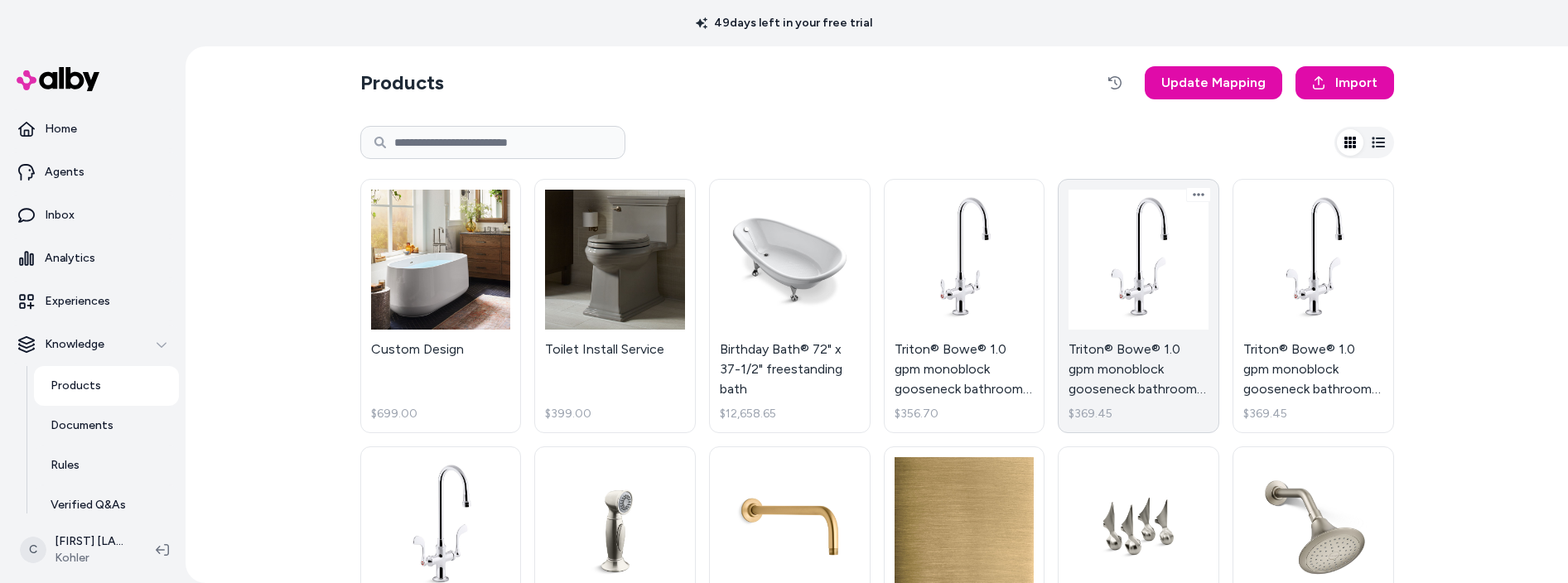 click on "Triton® Bowe® 1.0 gpm monoblock gooseneck bathroom sink faucet with aerated flow and wristblade handles, drain not included $369.45" at bounding box center (1138, 306) 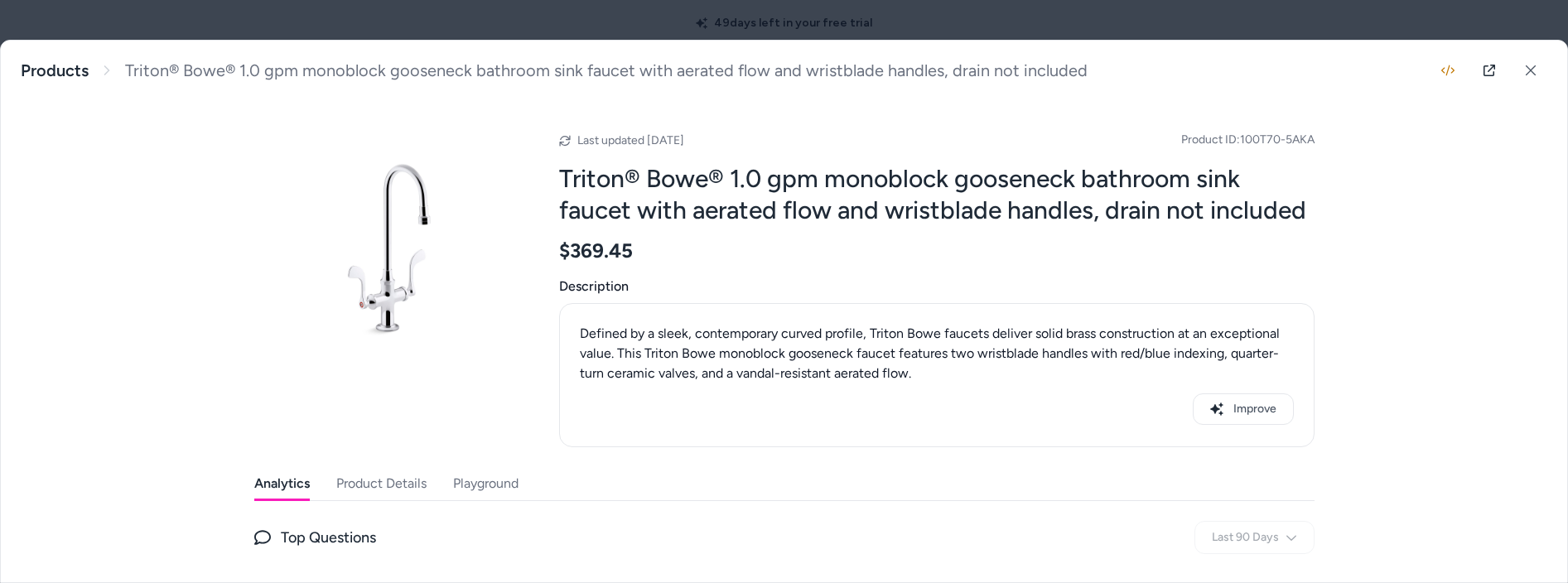 click on "Playground" at bounding box center (485, 484) 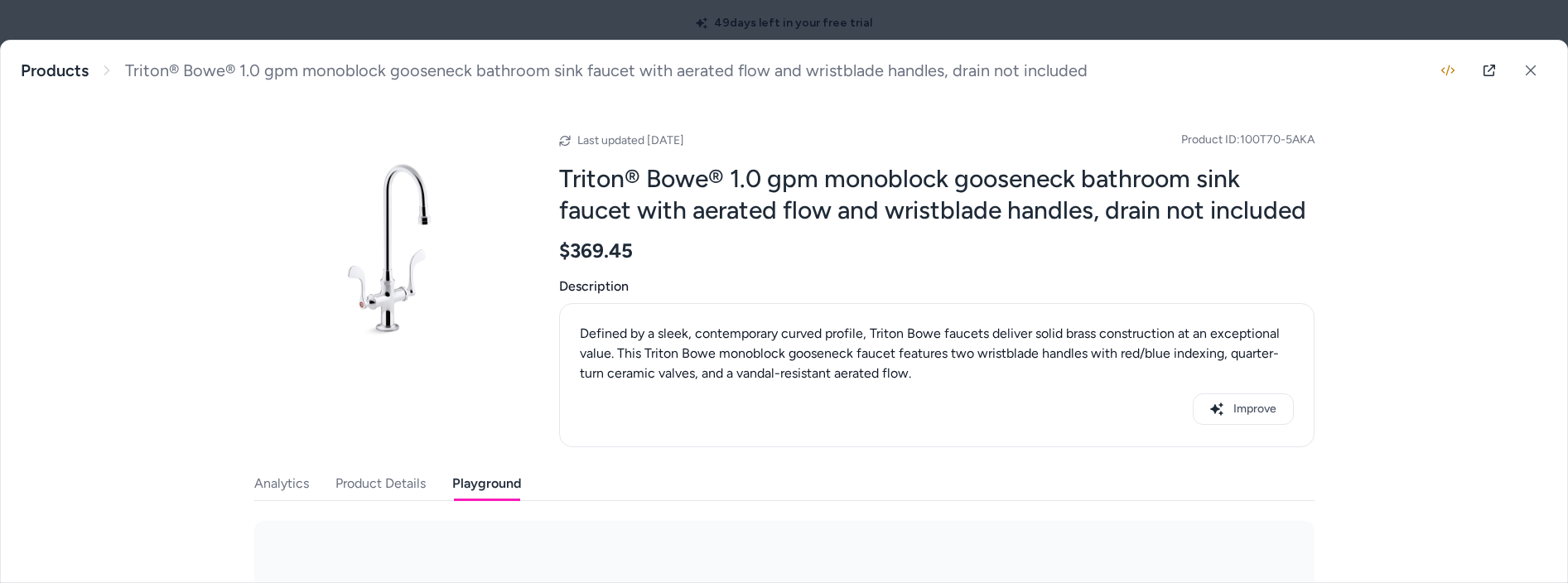 scroll, scrollTop: 296, scrollLeft: 0, axis: vertical 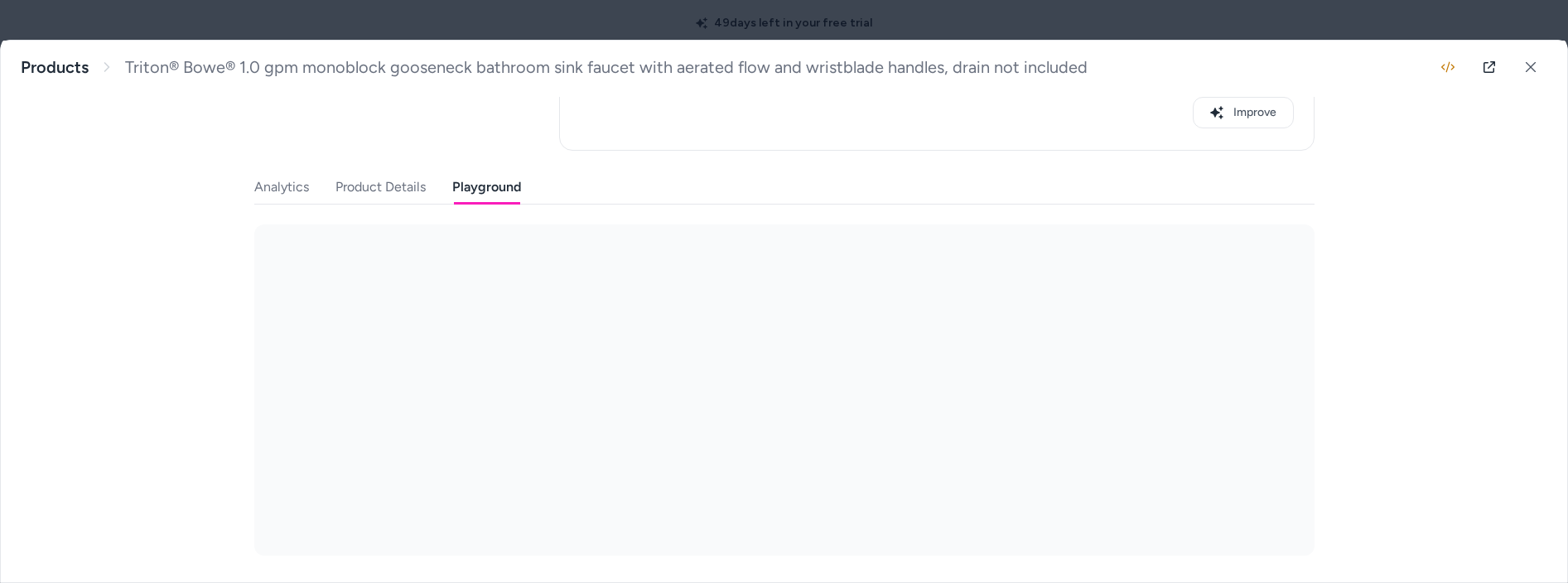 type 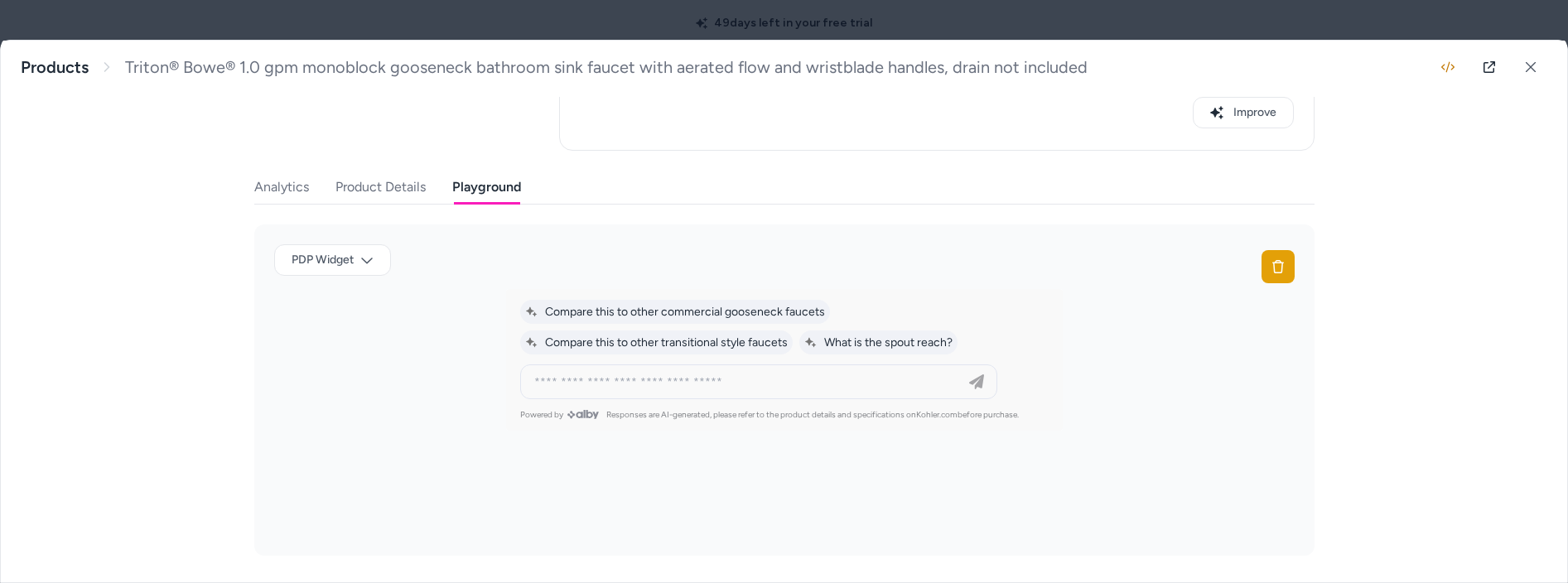 scroll, scrollTop: 296, scrollLeft: 0, axis: vertical 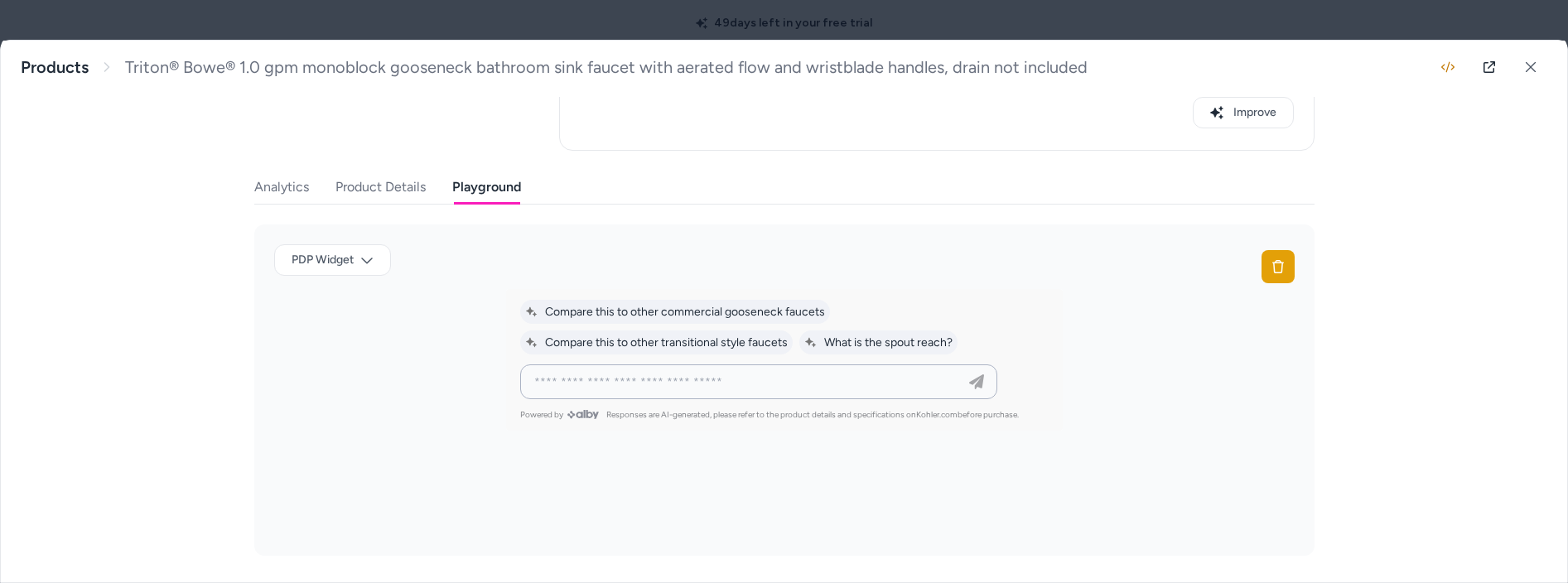 drag, startPoint x: 760, startPoint y: 372, endPoint x: 767, endPoint y: 383, distance: 13.038405 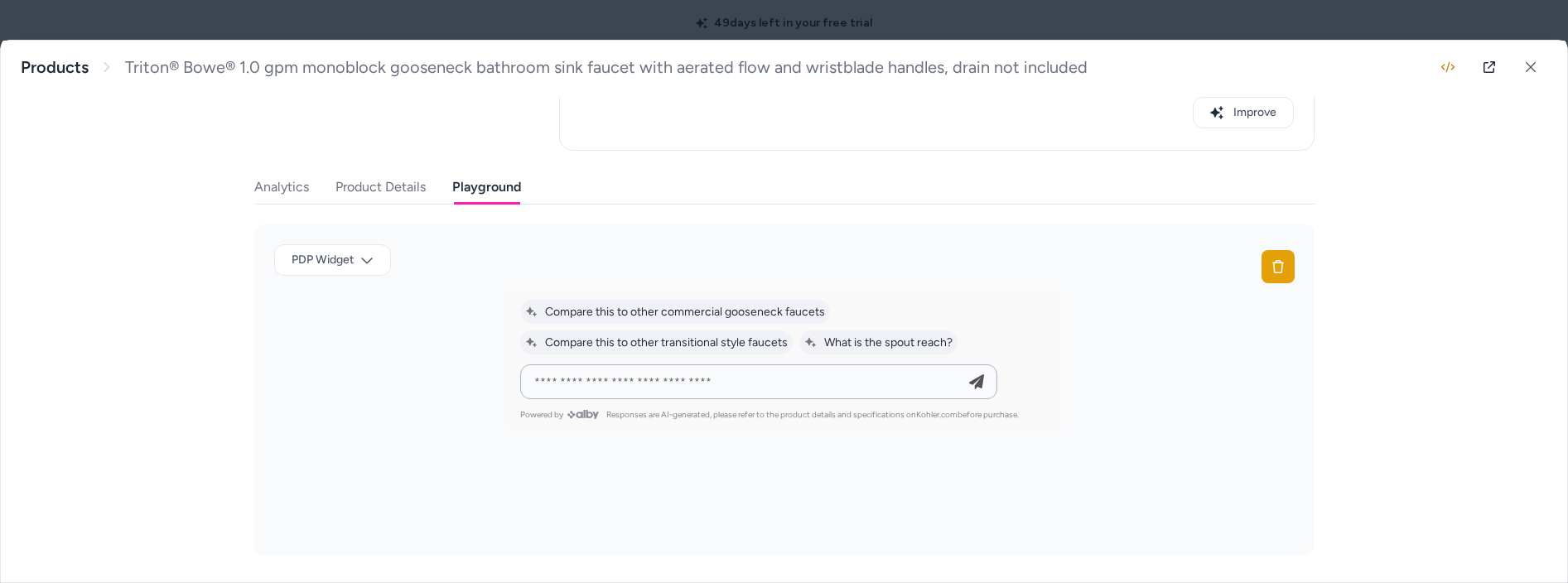 type on "**********" 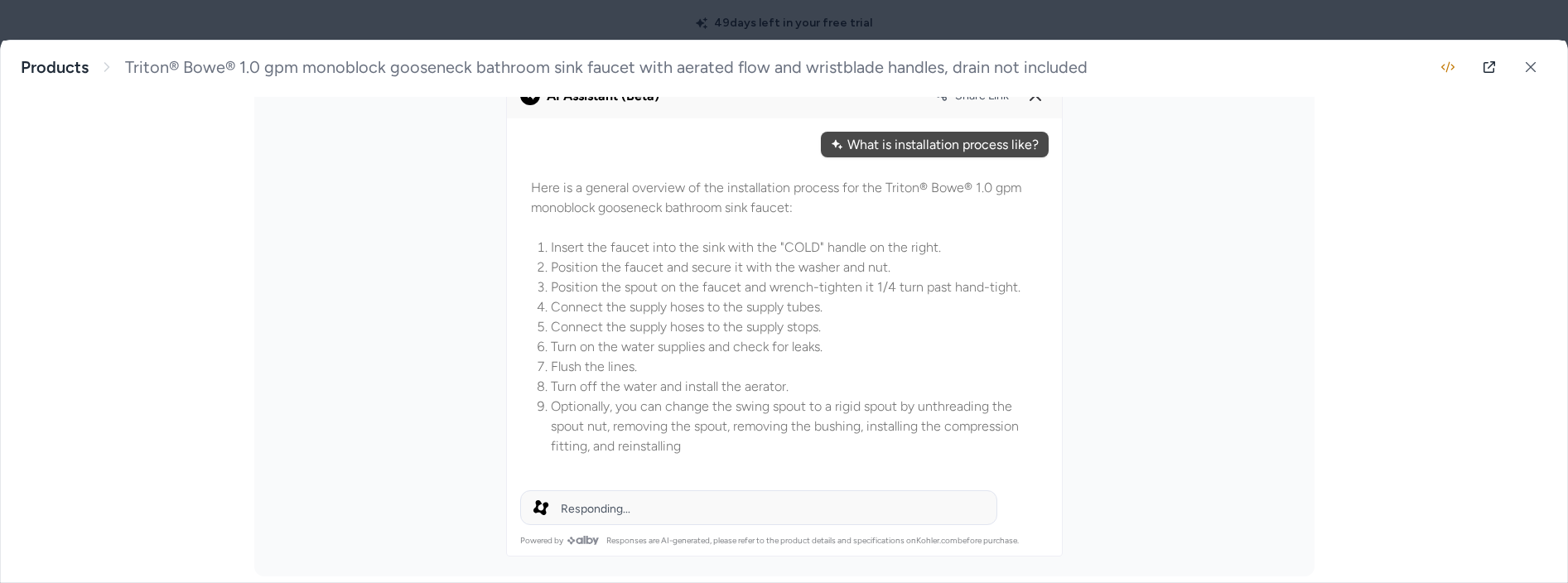 scroll, scrollTop: 534, scrollLeft: 0, axis: vertical 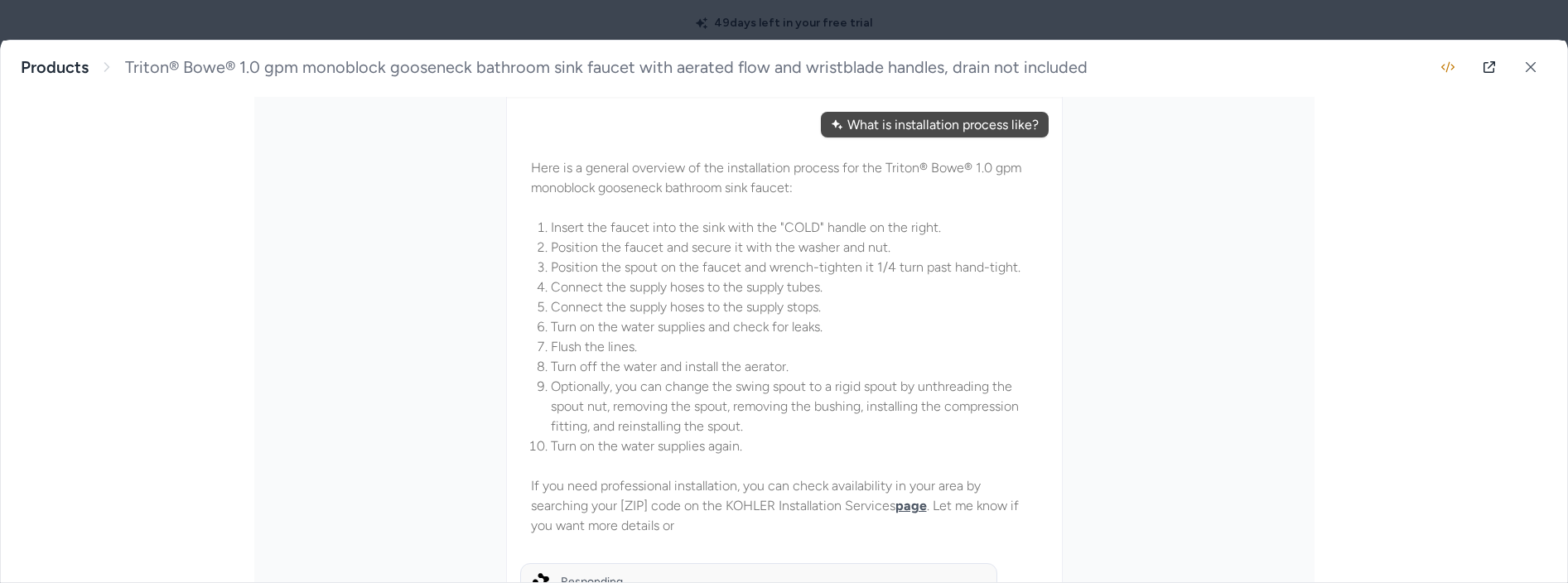 type 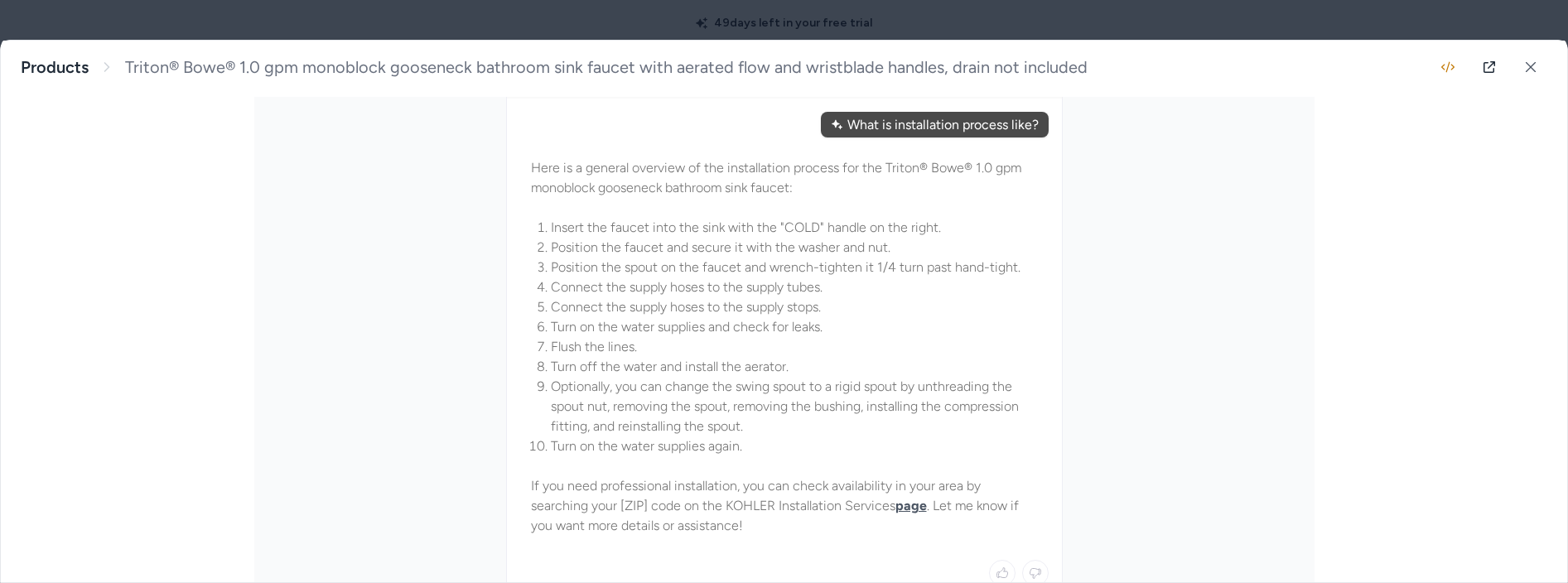 click on "If you need professional installation, you can check availability in your area by searching your ZIP code on the KOHLER Installation Services  page . Let me know if you want more details or assistance!" at bounding box center [784, 506] 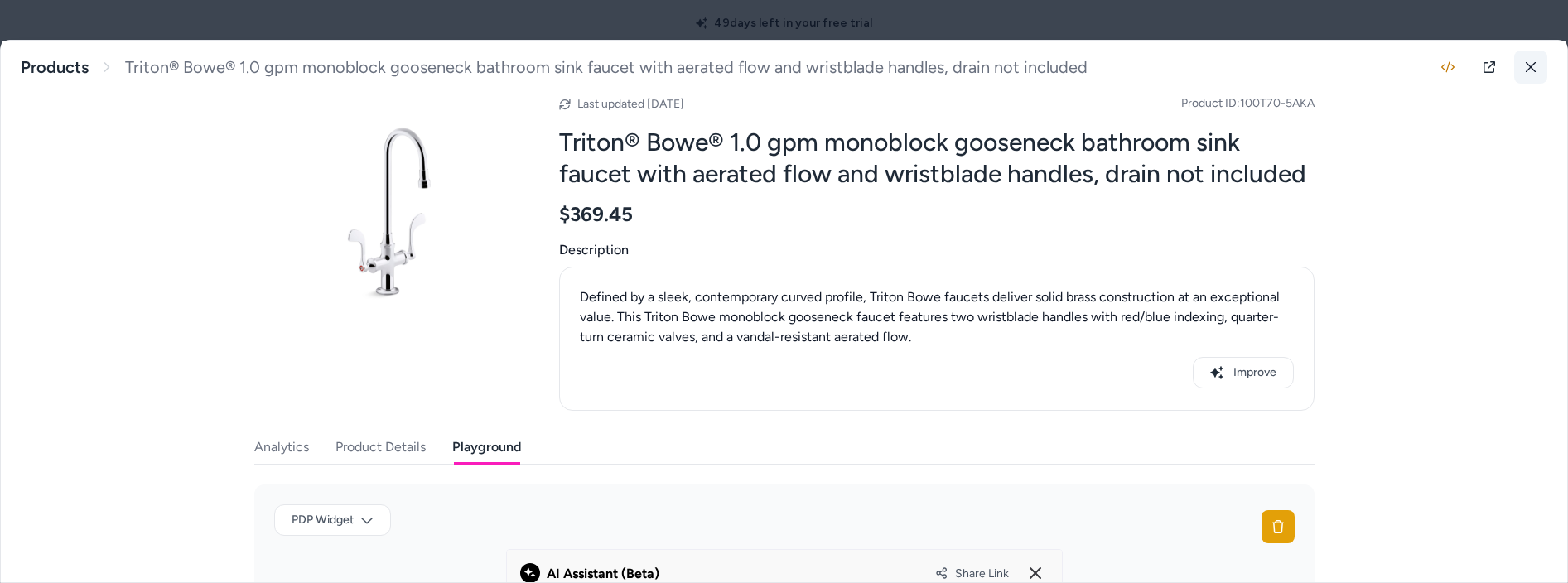 click at bounding box center [1531, 67] 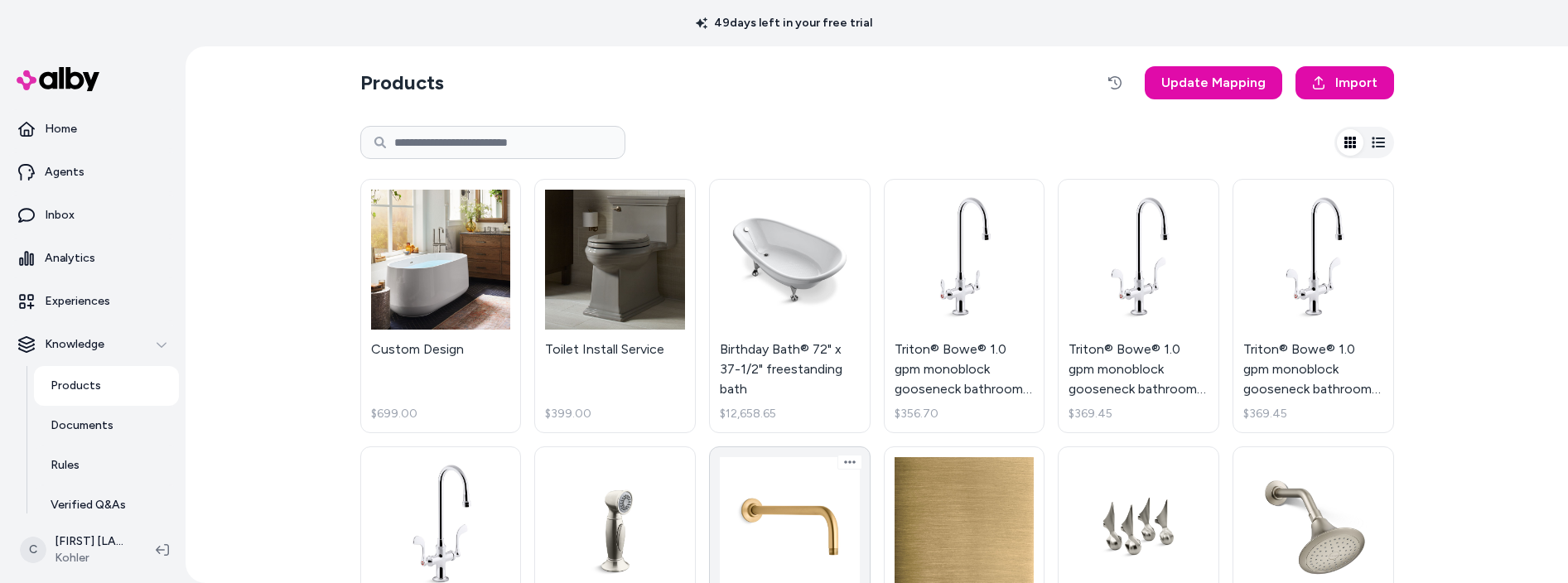 scroll, scrollTop: 238, scrollLeft: 0, axis: vertical 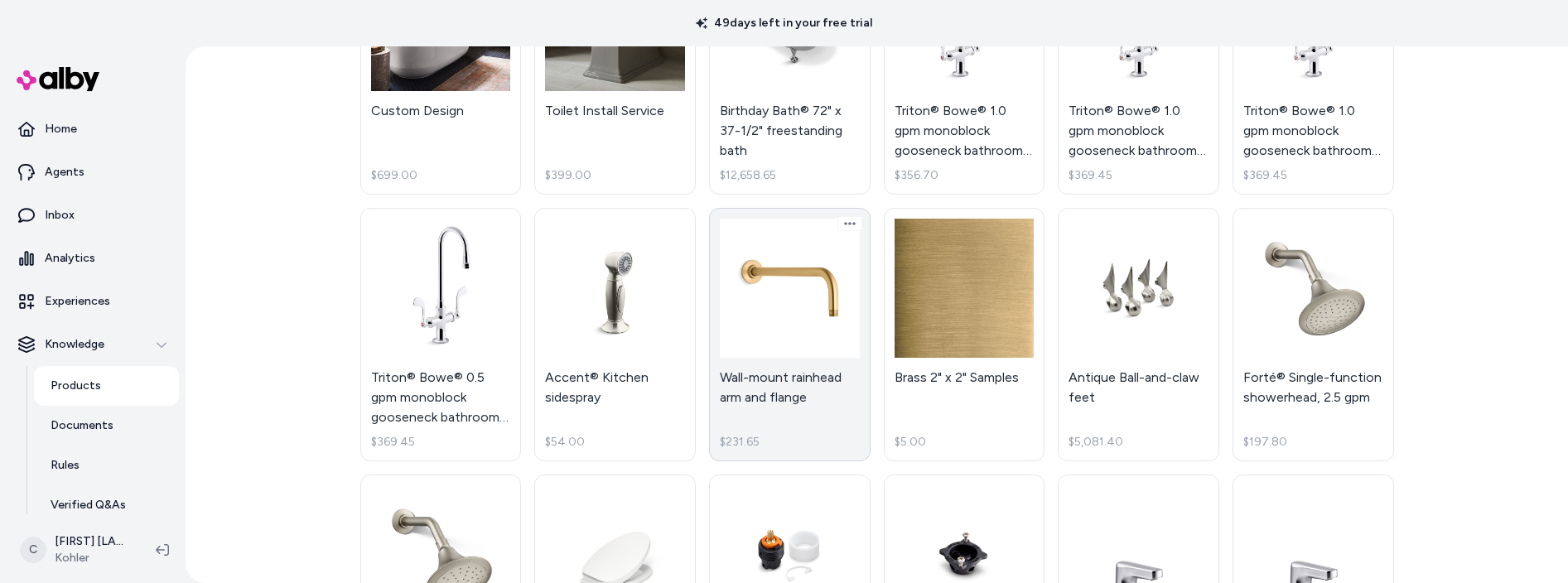click on "Wall-mount rainhead arm and flange $231.65" at bounding box center (789, 335) 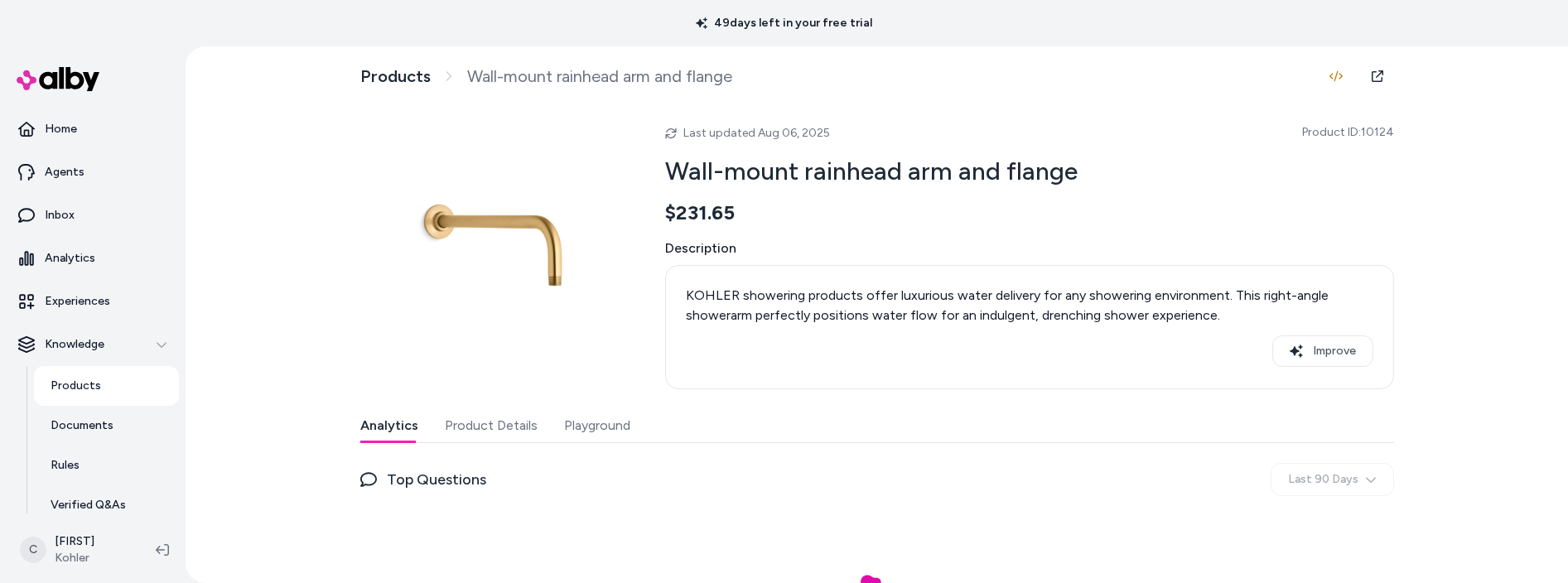 scroll, scrollTop: 0, scrollLeft: 0, axis: both 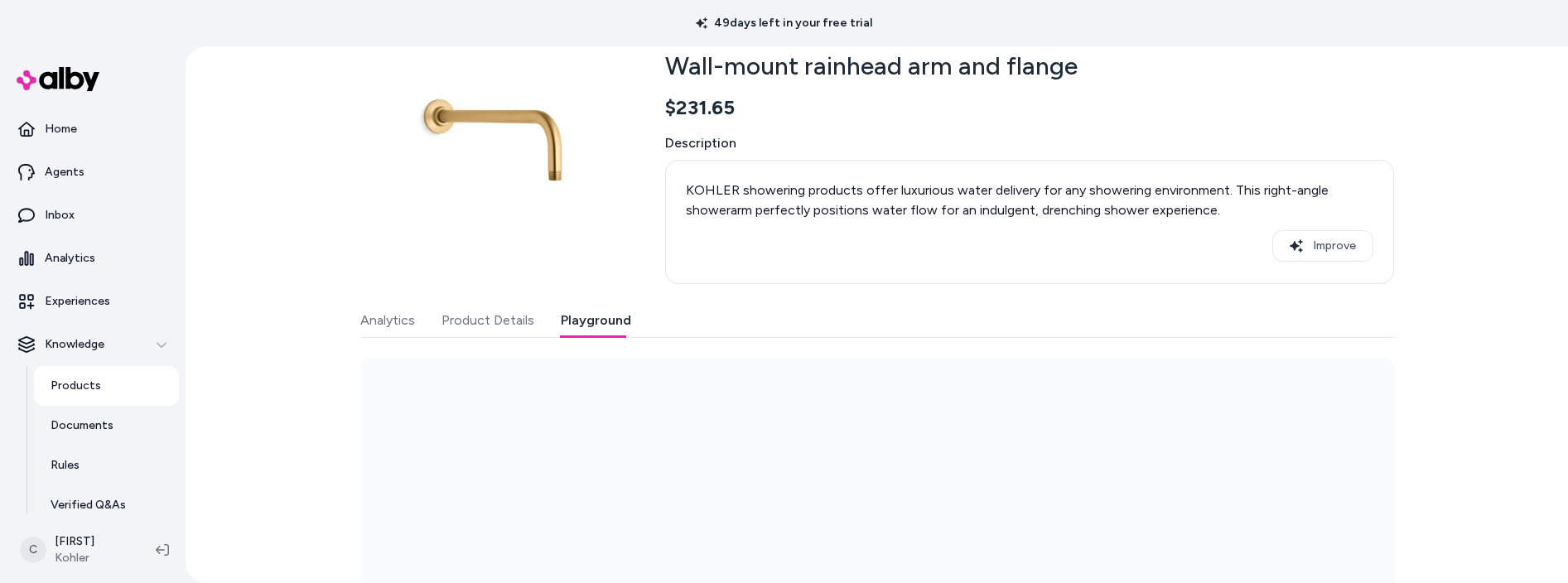 drag, startPoint x: 574, startPoint y: 328, endPoint x: 649, endPoint y: 375, distance: 88.50989 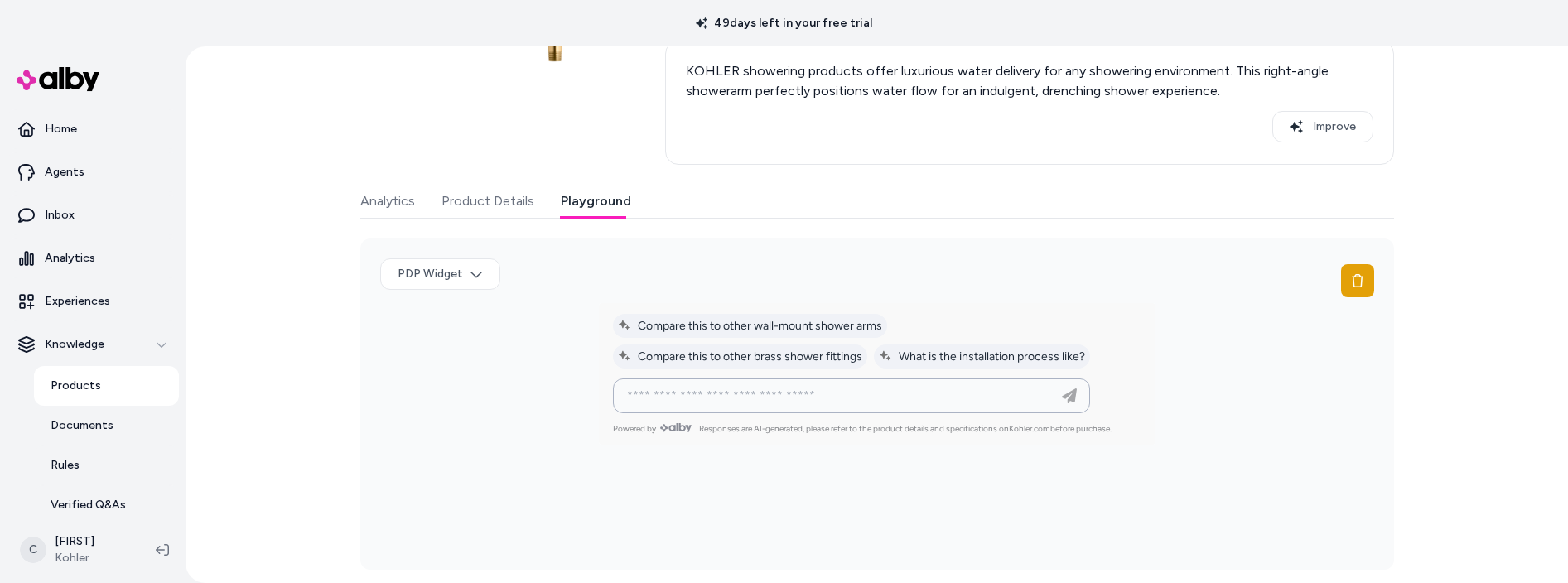 click at bounding box center (835, 396) 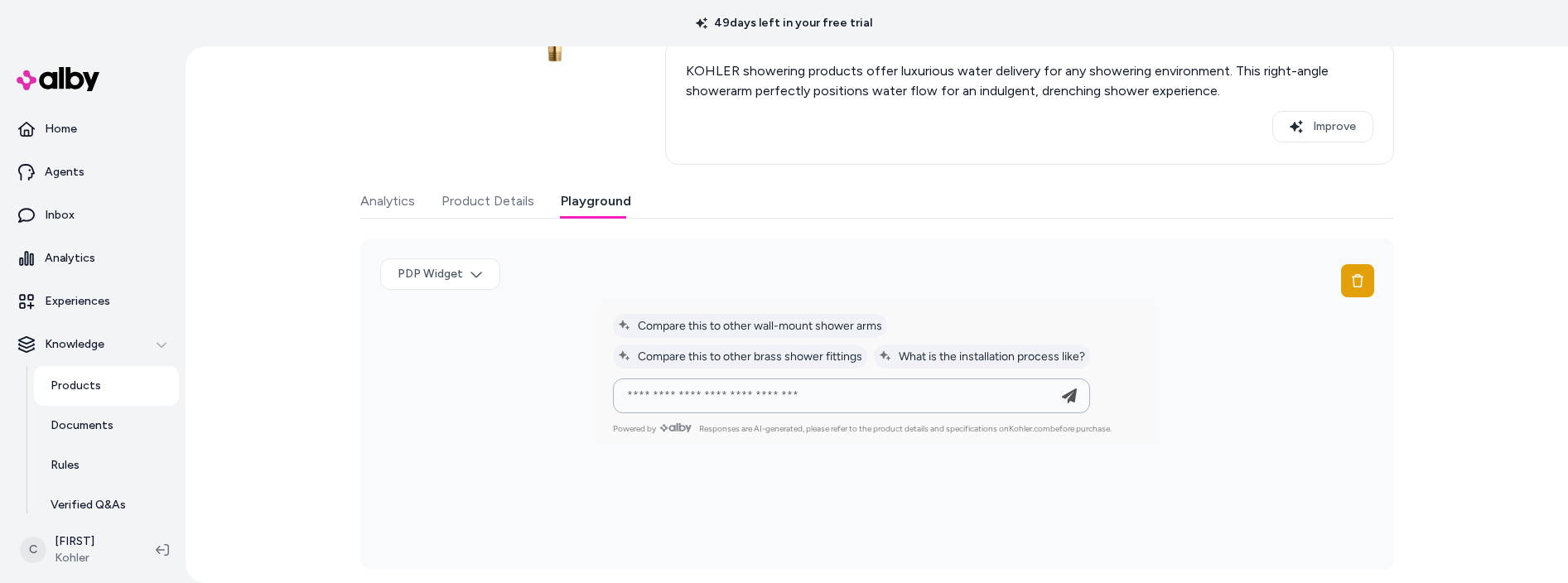 type on "**********" 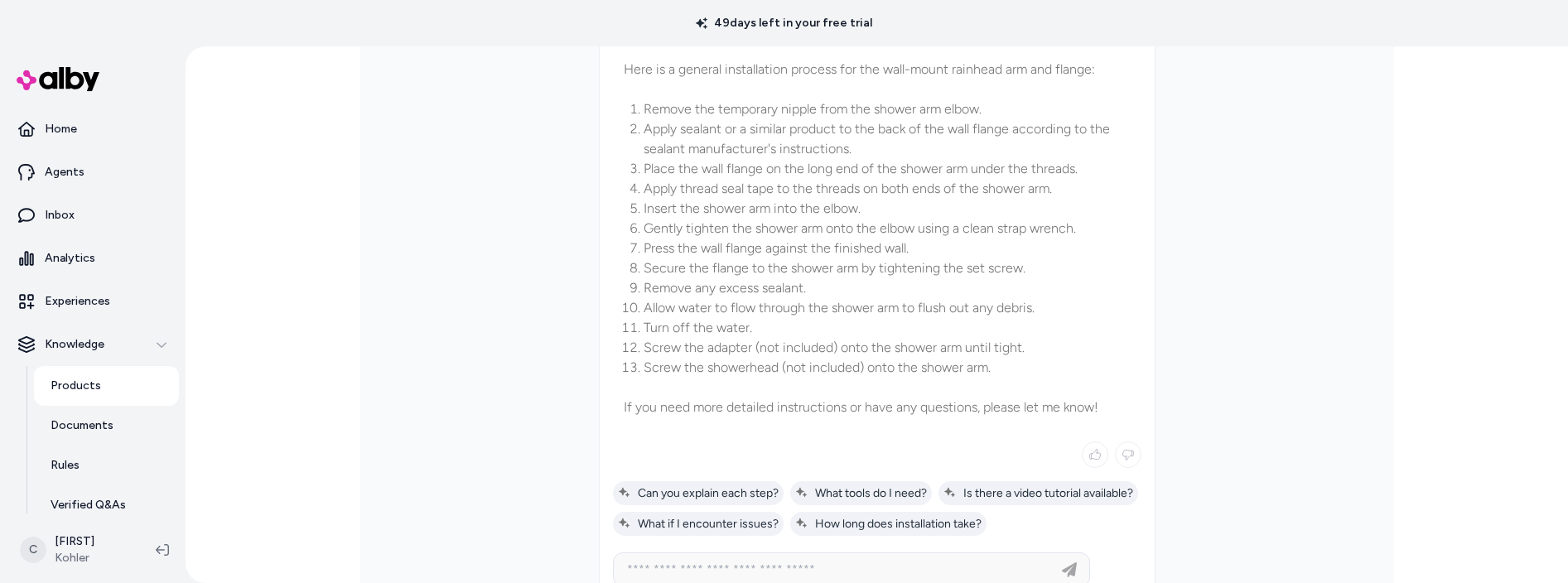 scroll, scrollTop: 395, scrollLeft: 0, axis: vertical 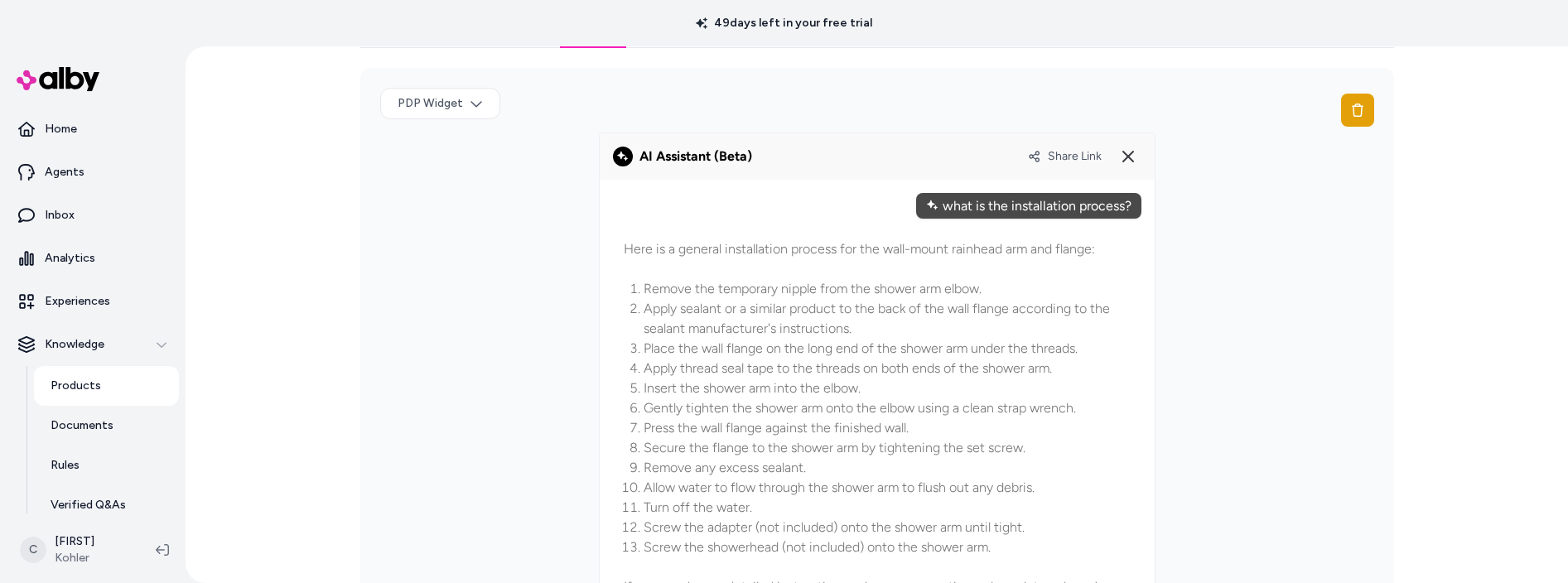 drag, startPoint x: 969, startPoint y: 233, endPoint x: 898, endPoint y: 229, distance: 71.112587 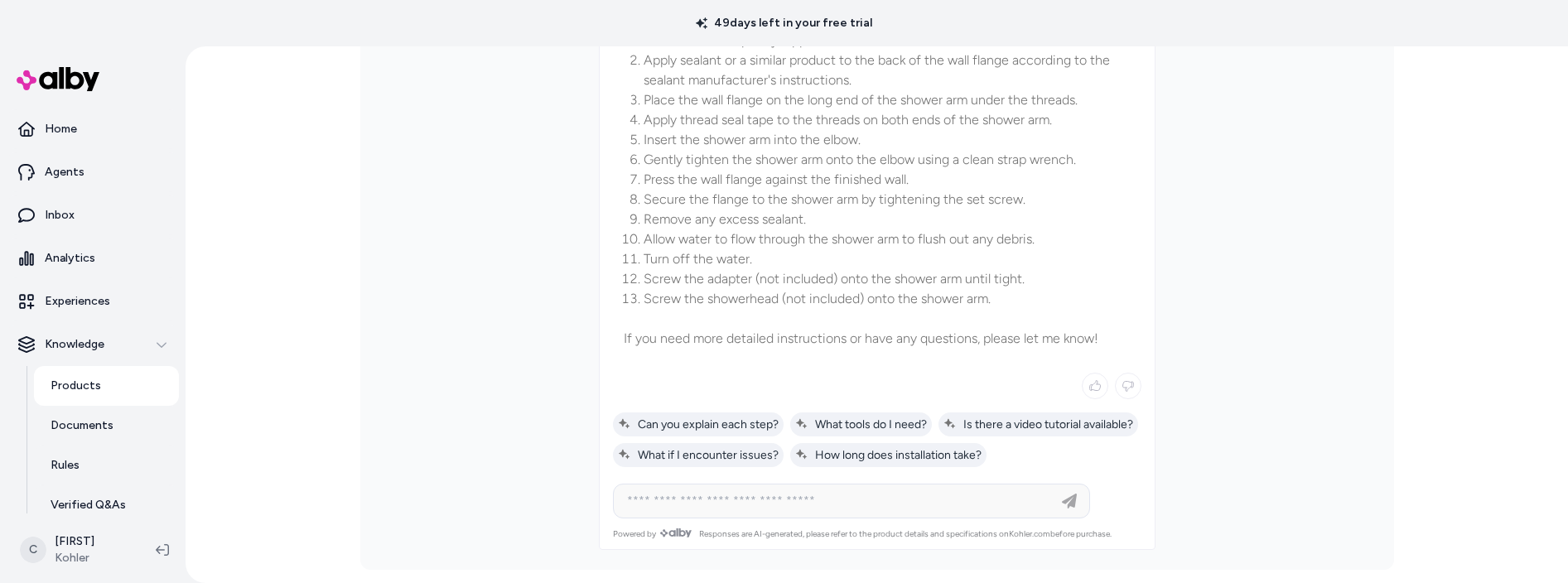click at bounding box center [852, 501] 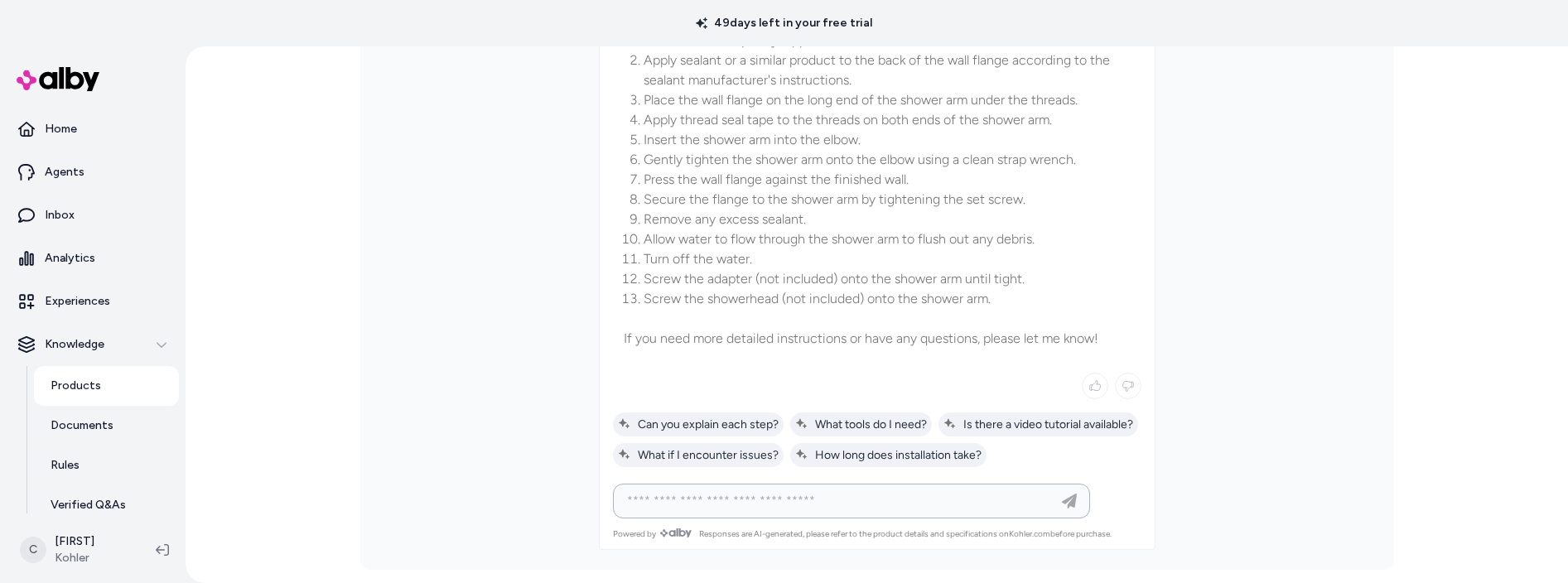 click at bounding box center [835, 501] 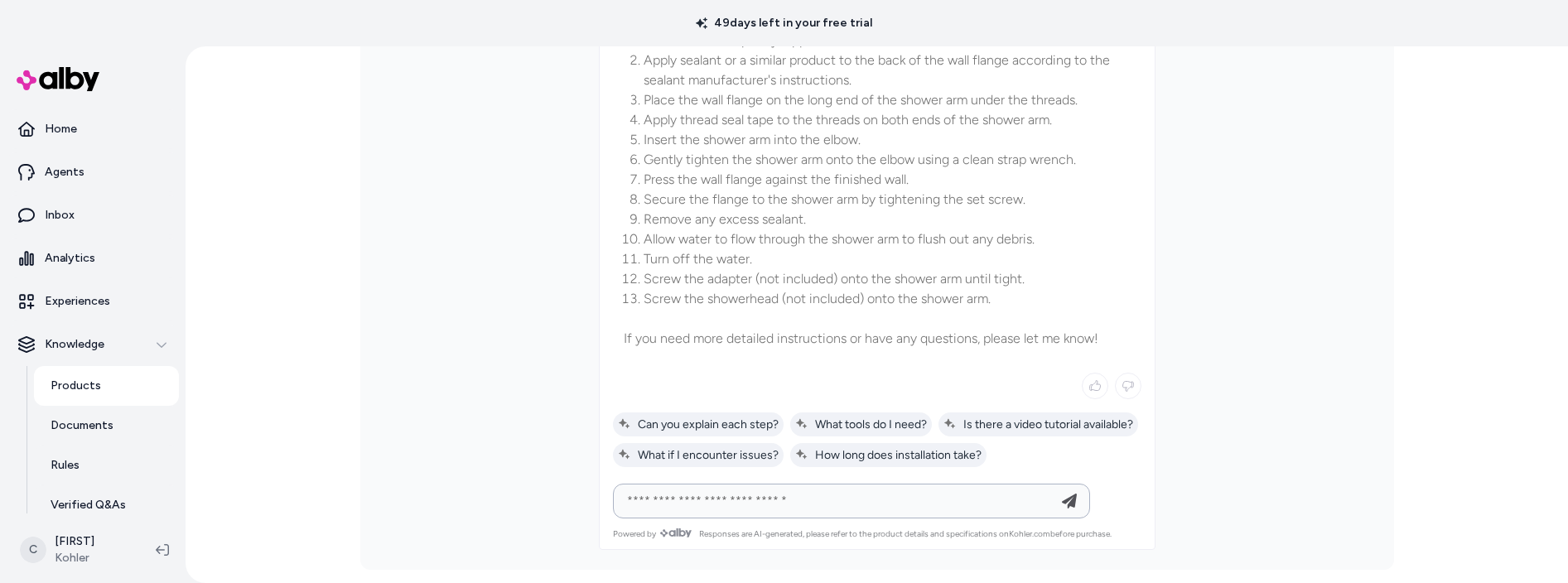 type on "**********" 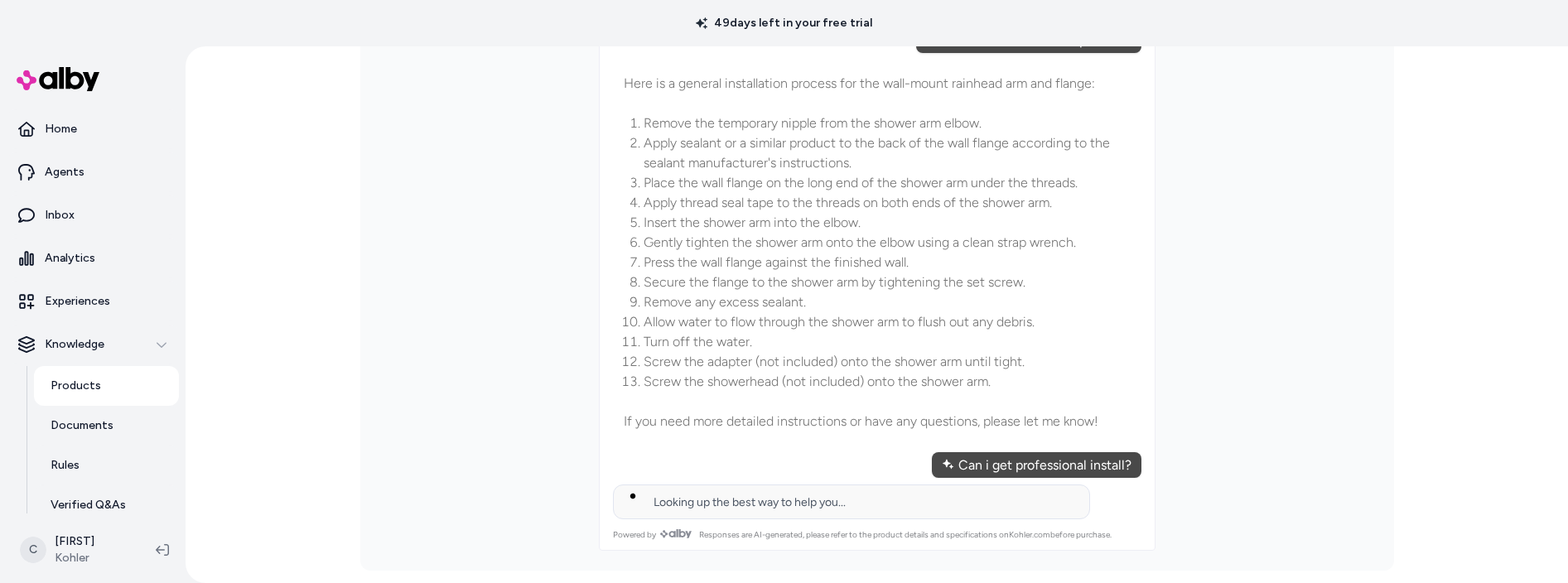 scroll, scrollTop: 581, scrollLeft: 0, axis: vertical 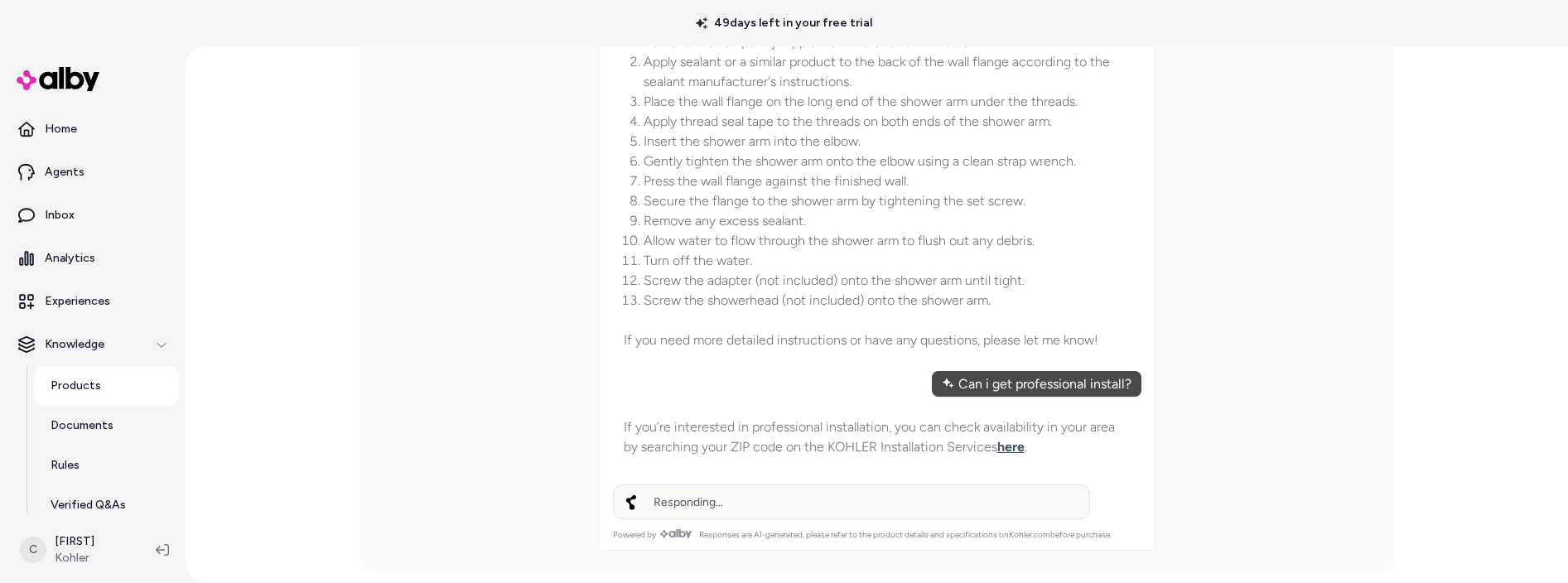 type 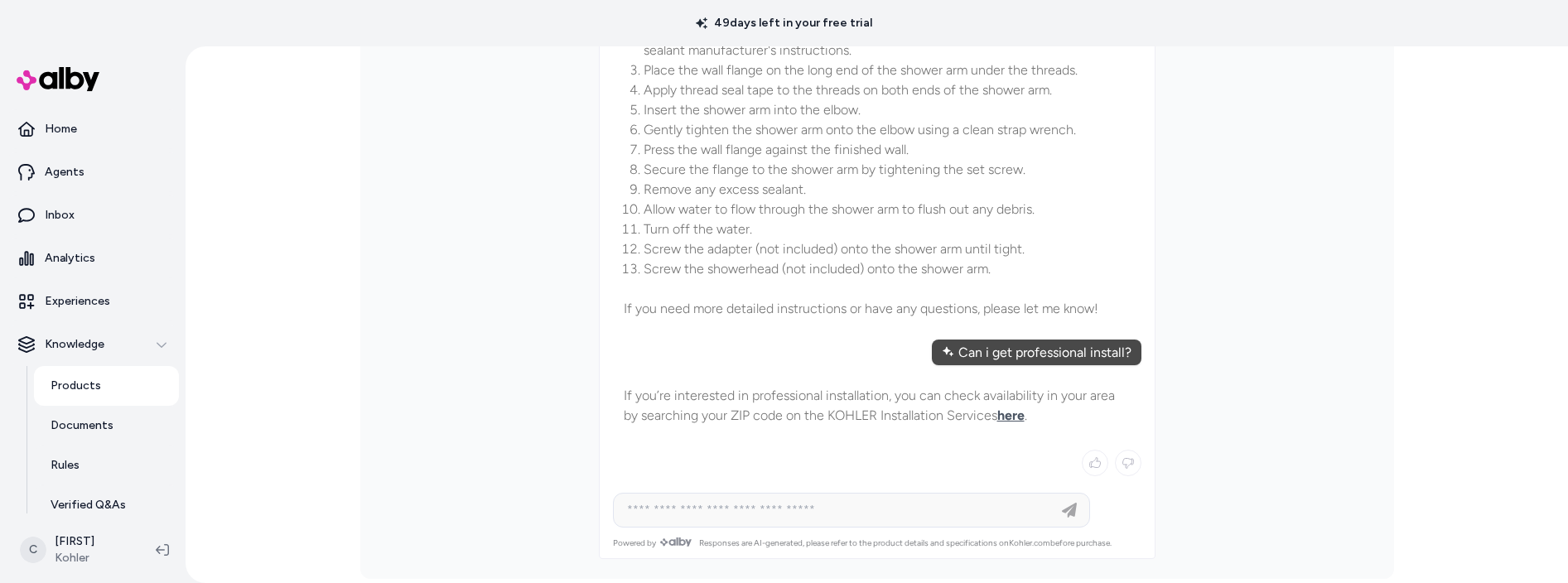 drag, startPoint x: 844, startPoint y: 390, endPoint x: 697, endPoint y: 401, distance: 147.41099 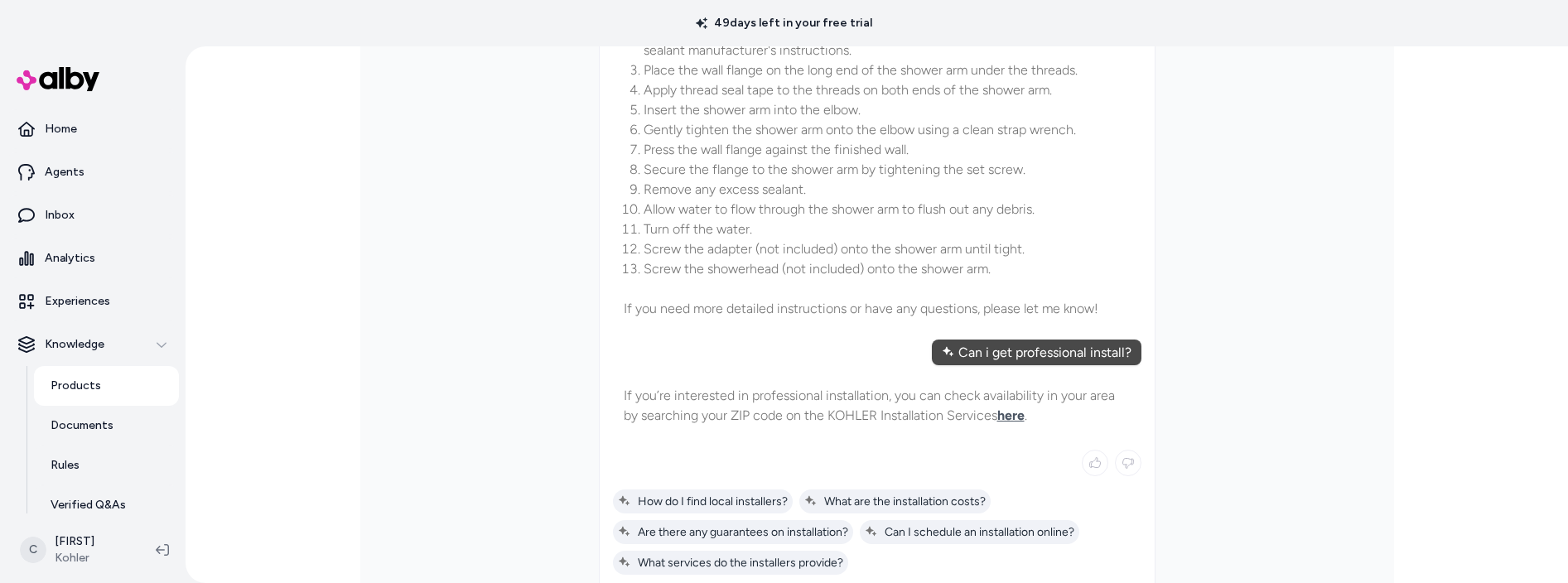 drag, startPoint x: 694, startPoint y: 386, endPoint x: 845, endPoint y: 427, distance: 156.46725 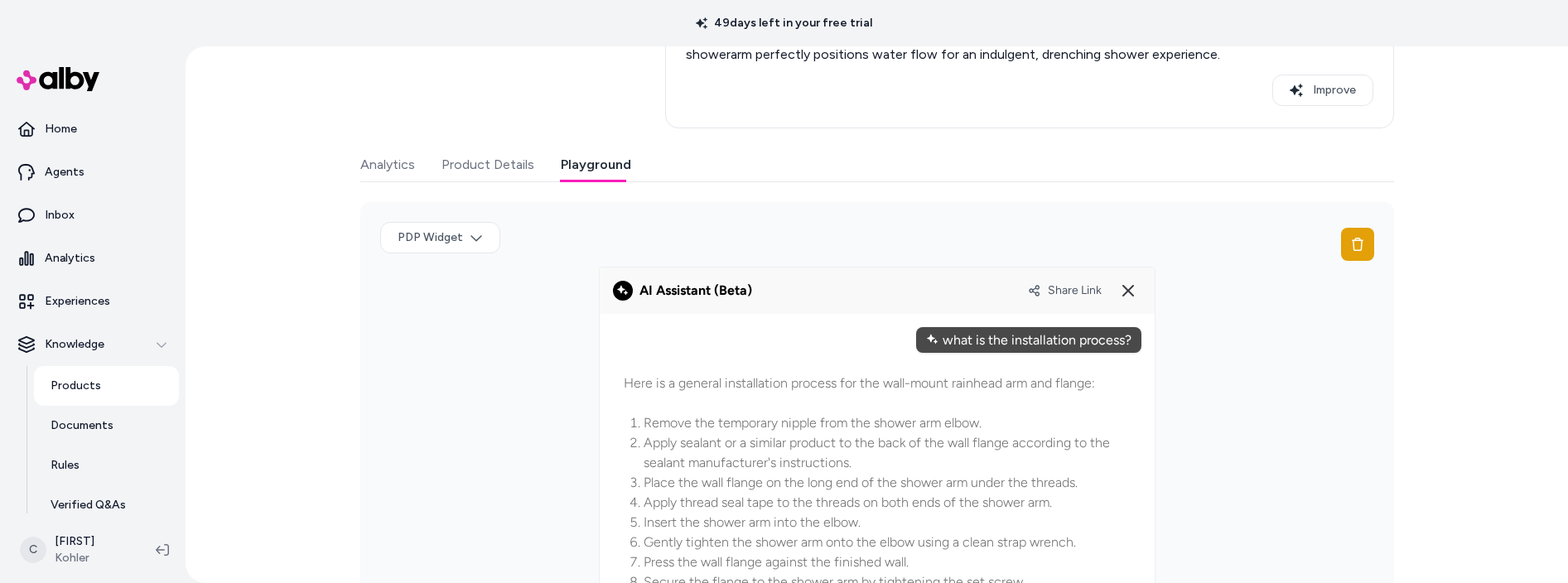 click on "Share Link" at bounding box center (877, 291) 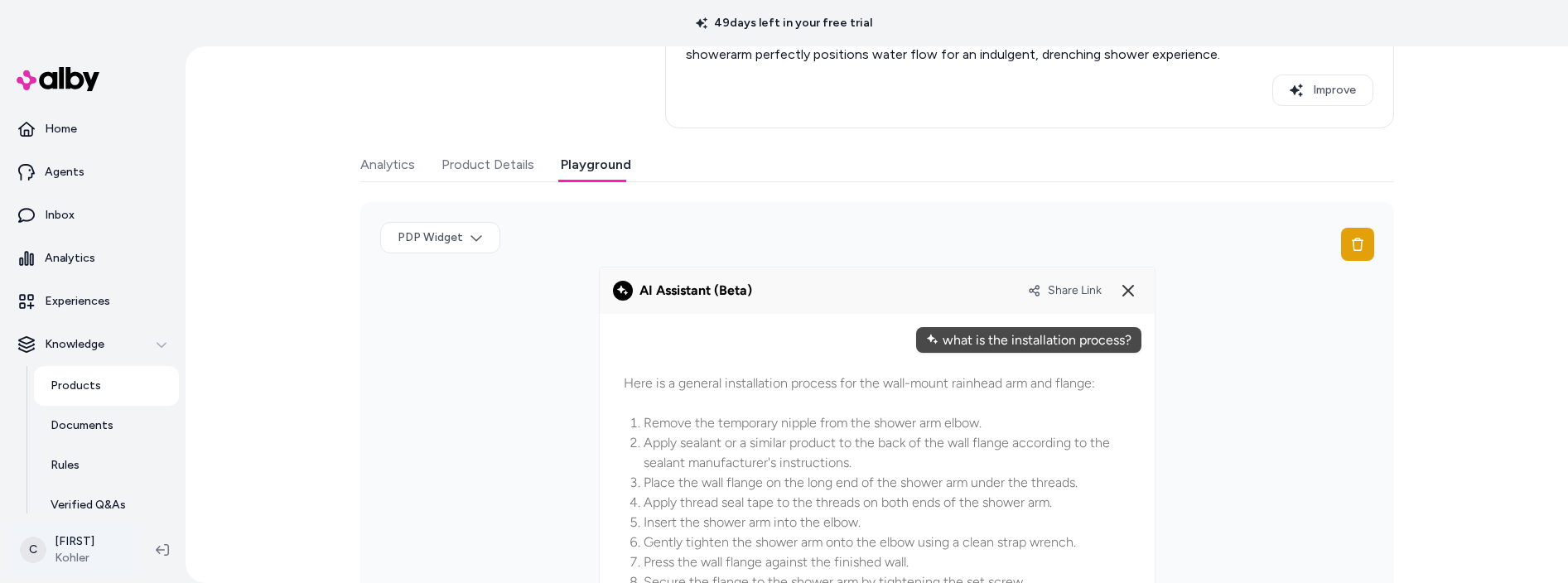 click on "49  days left in your free trial Home Agents Inbox Analytics Experiences Knowledge Products Documents Rules Verified Q&As Reviews Survey Questions Integrations C Chris P Kohler Products Wall-mount rainhead arm and flange Last updated Aug 06, 2025 Product ID:  10124 Wall-mount rainhead arm and flange $231.65 Description KOHLER showering products offer luxurious water delivery for any showering environment. This right-angle showerarm perfectly positions water flow for an indulgent, drenching shower experience.  Improve Analytics Product Details Playground PDP Widget 2025.32.1" at bounding box center (784, 292) 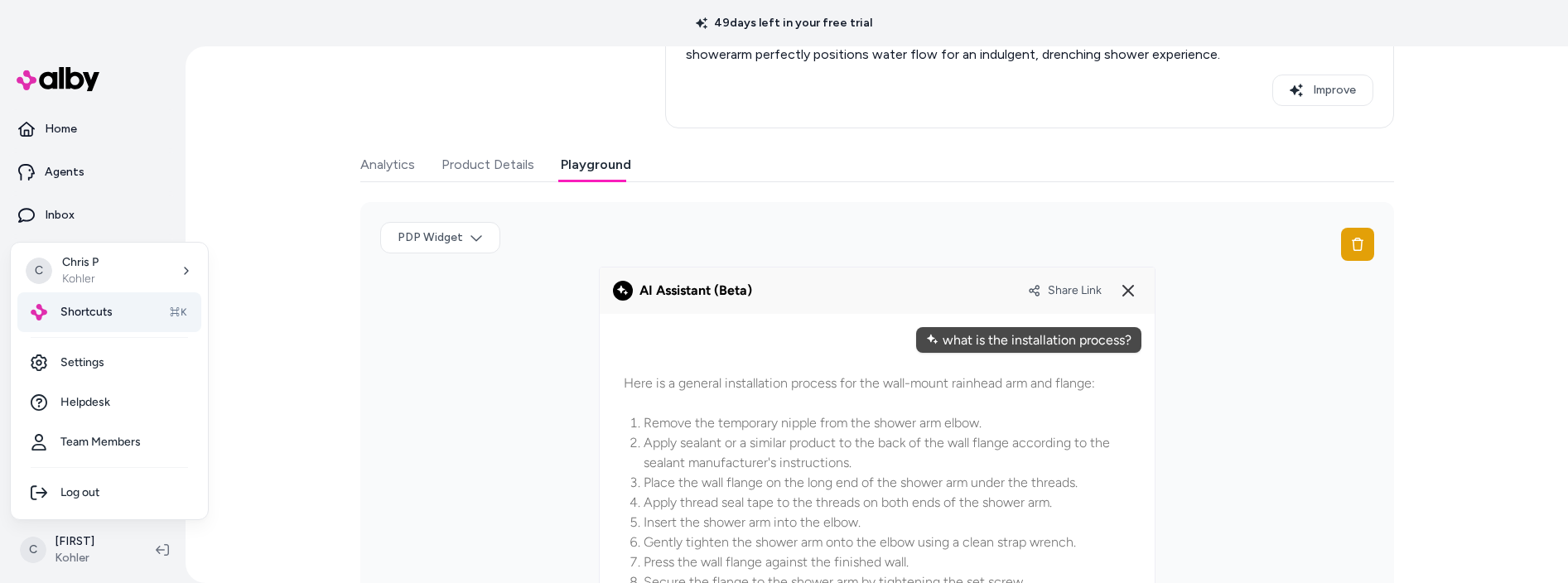 click on "Shortcuts" at bounding box center [86, 312] 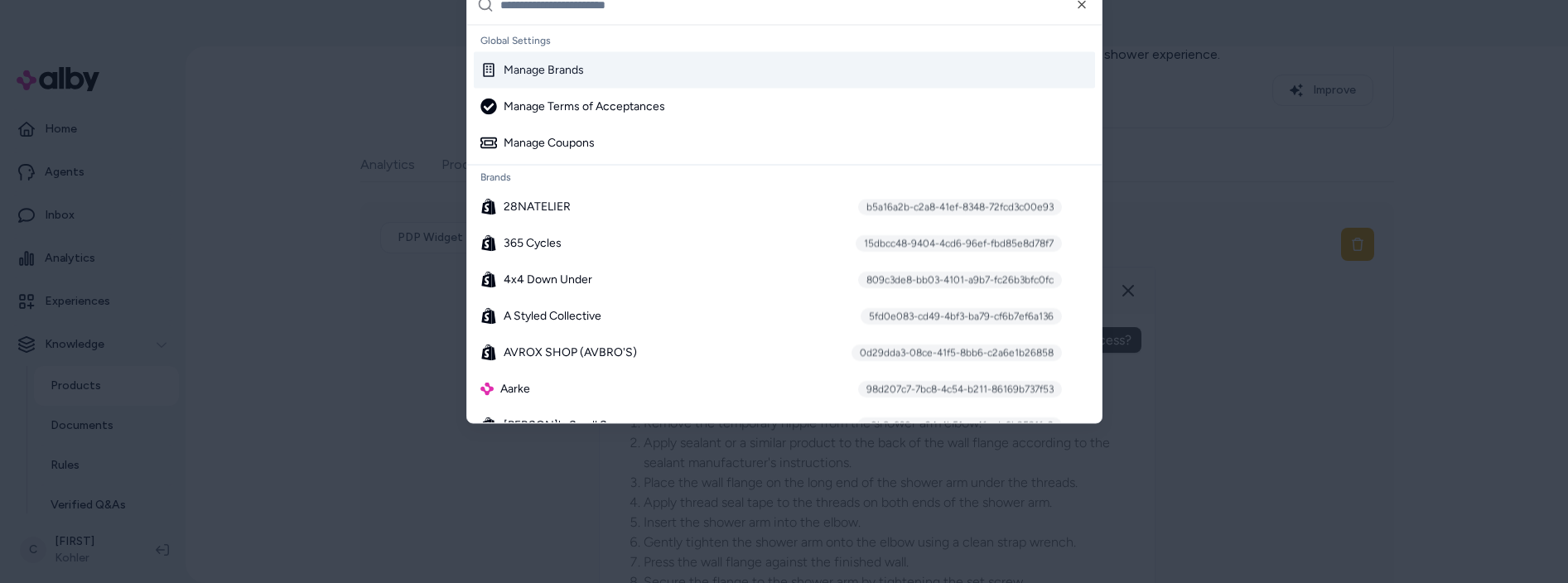 click at bounding box center [796, 5] 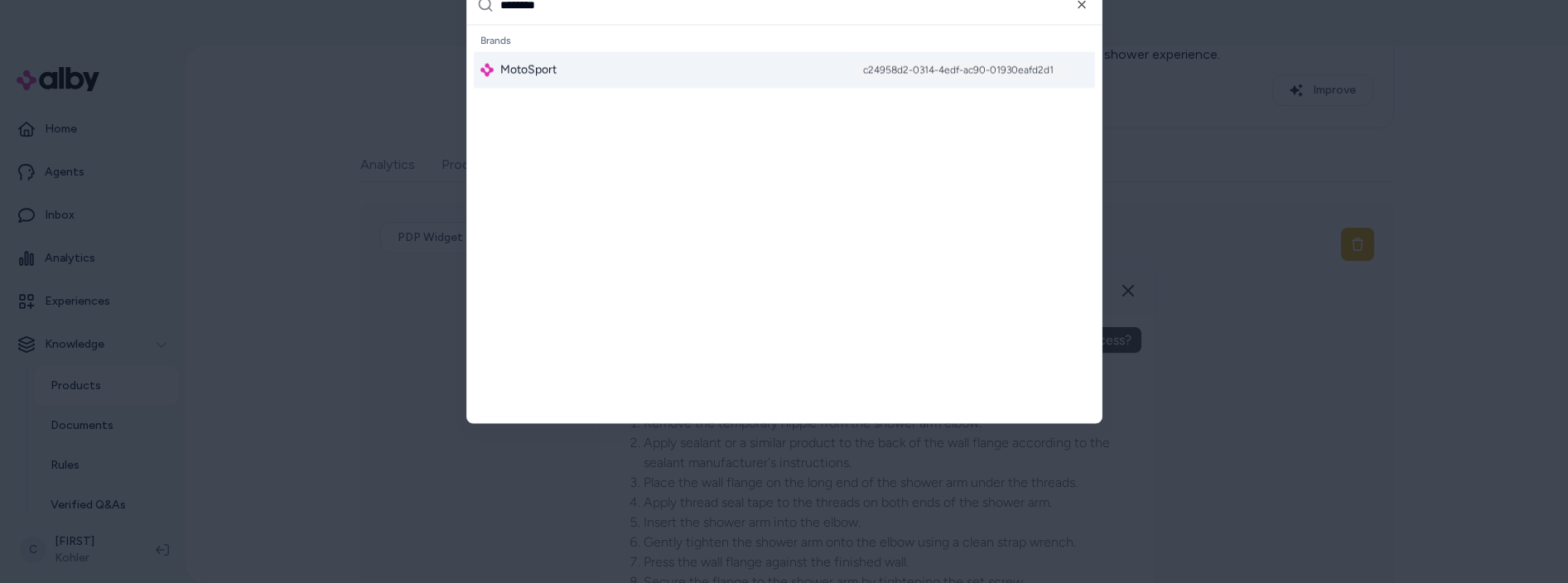 type on "********" 